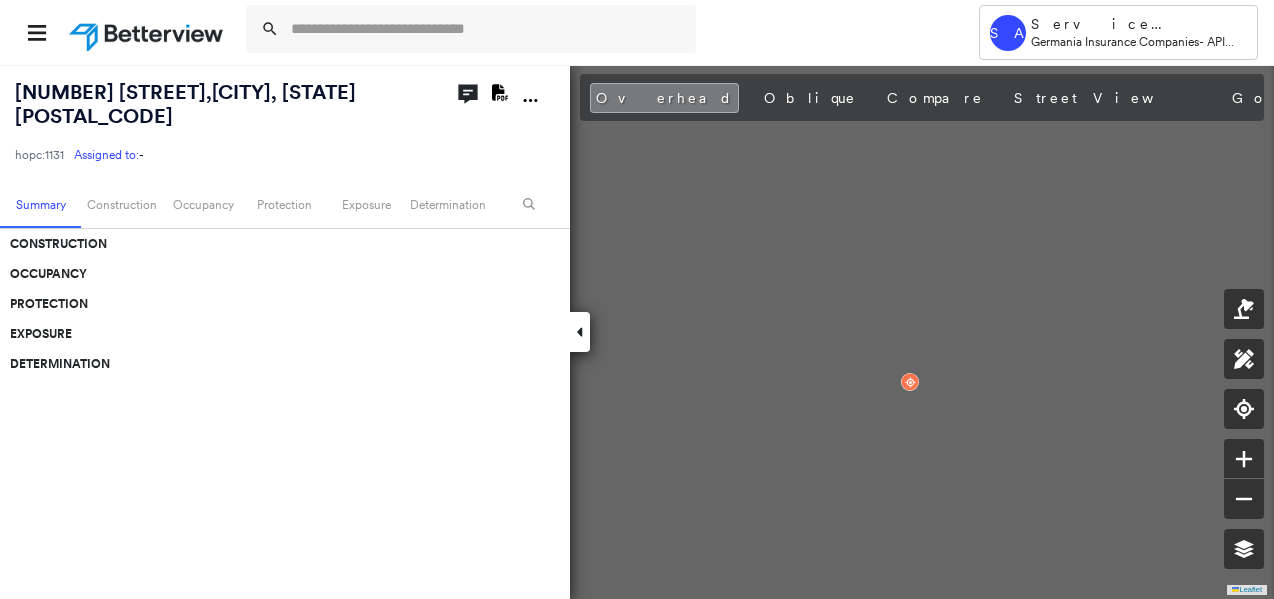 scroll, scrollTop: 0, scrollLeft: 0, axis: both 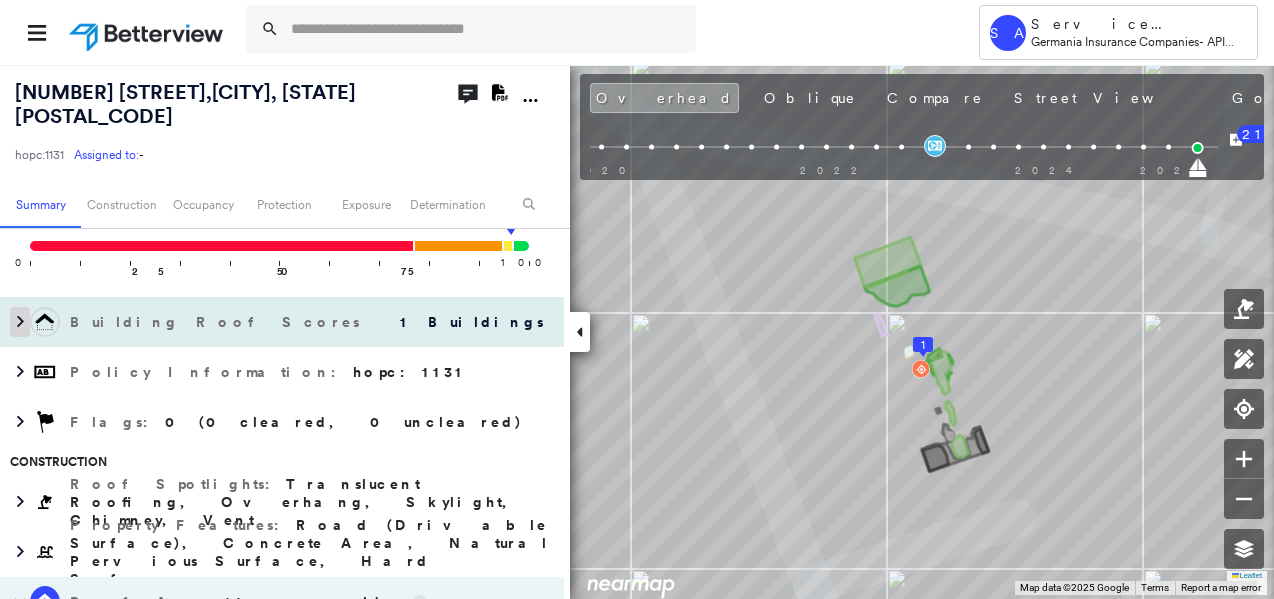 click 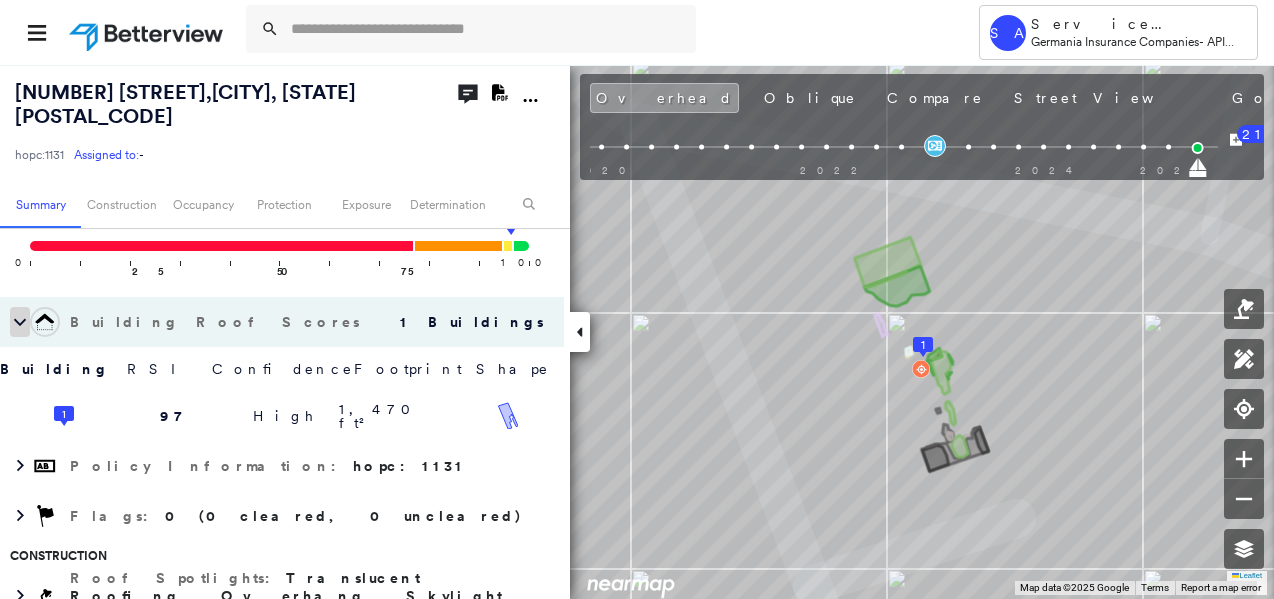 click 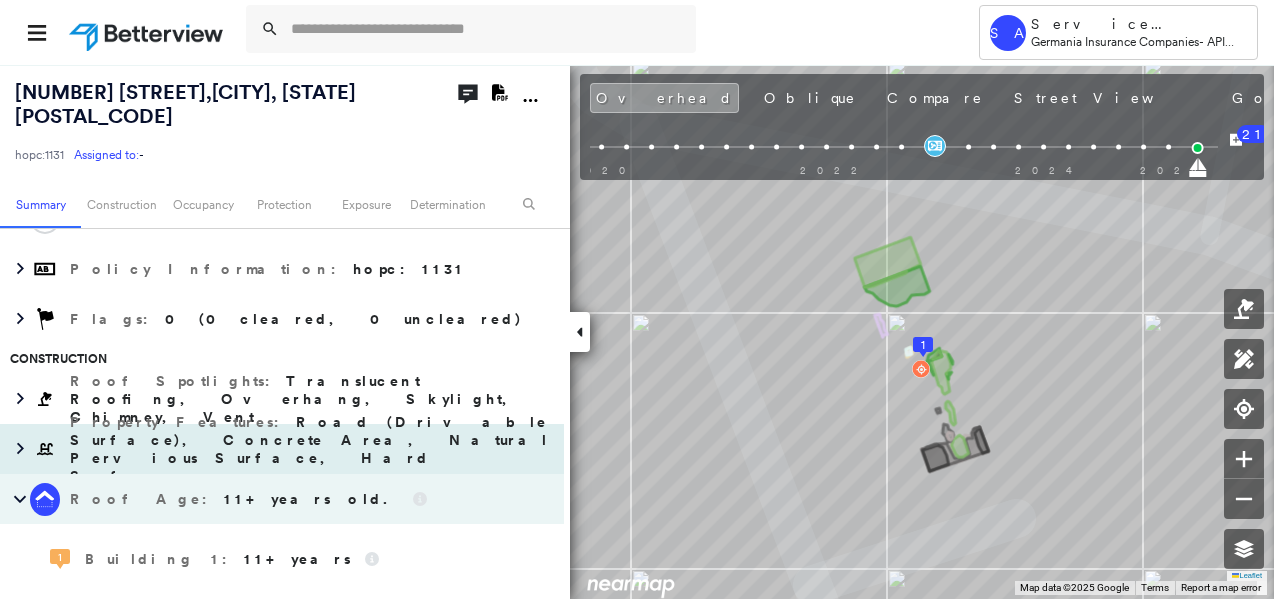 scroll, scrollTop: 400, scrollLeft: 0, axis: vertical 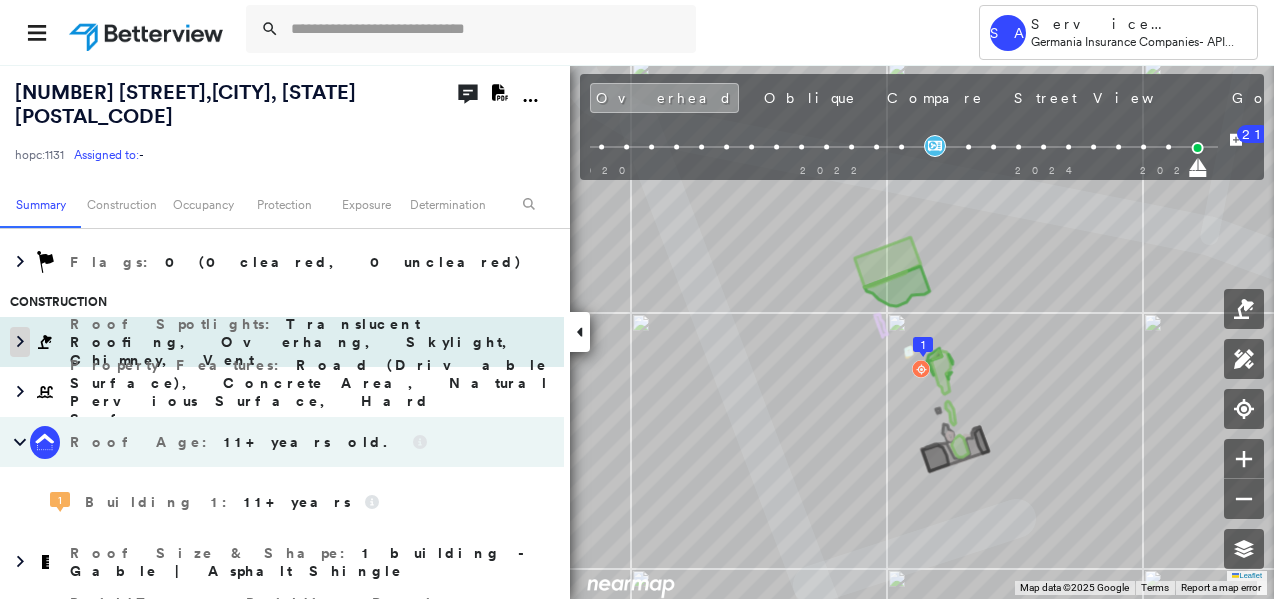 click 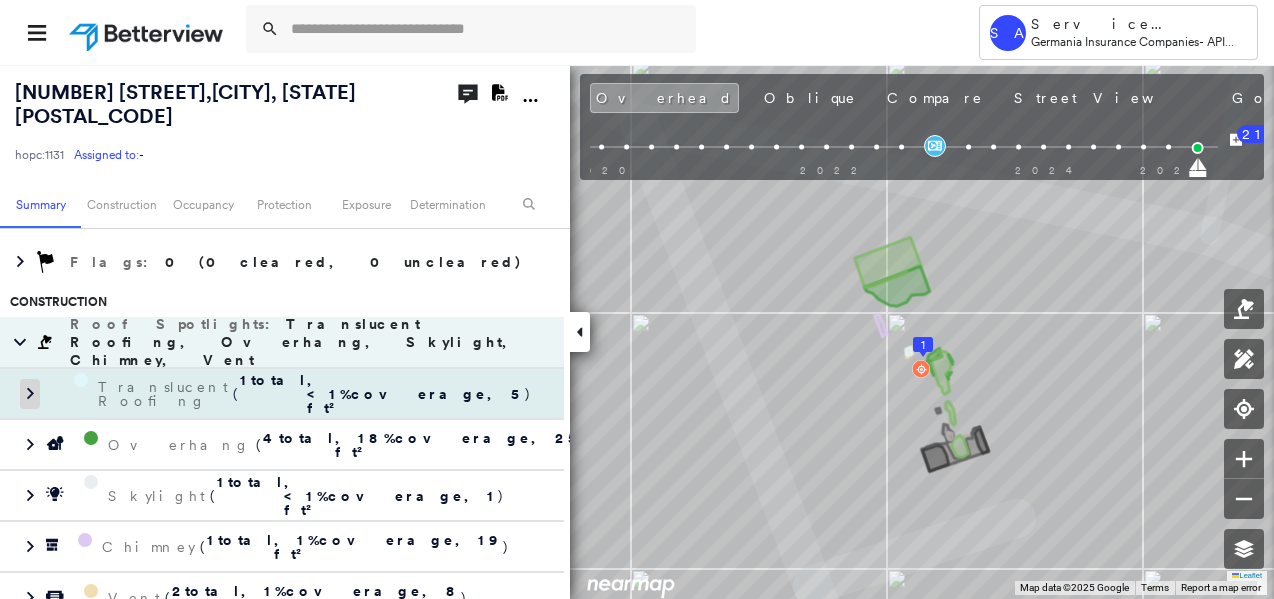 click 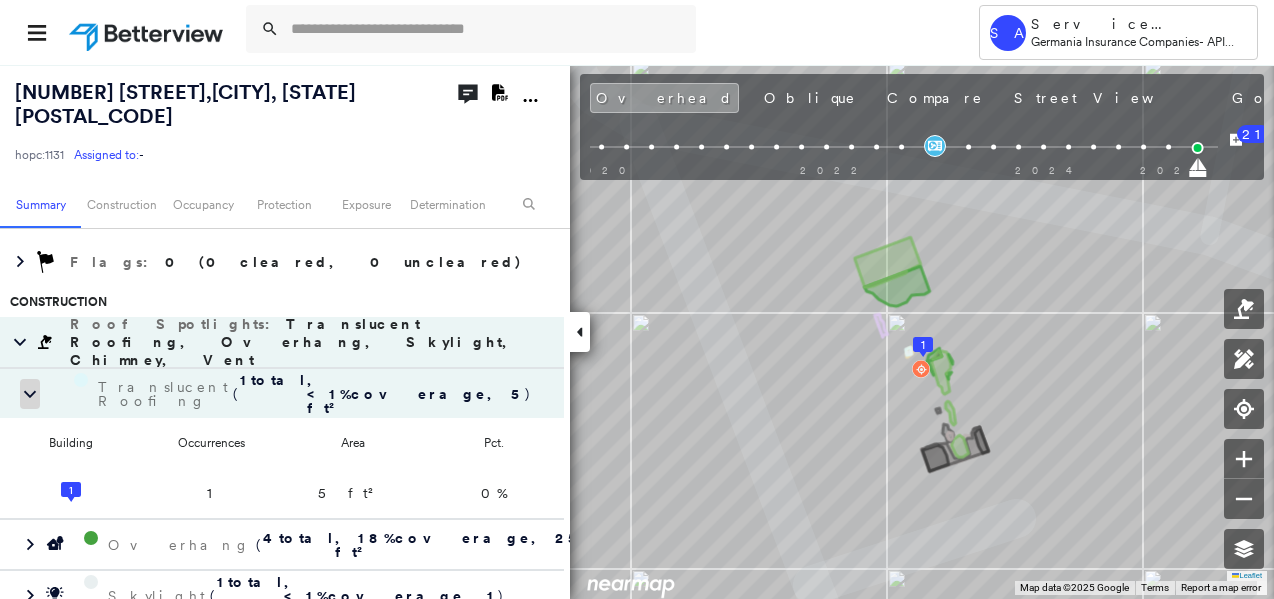 click 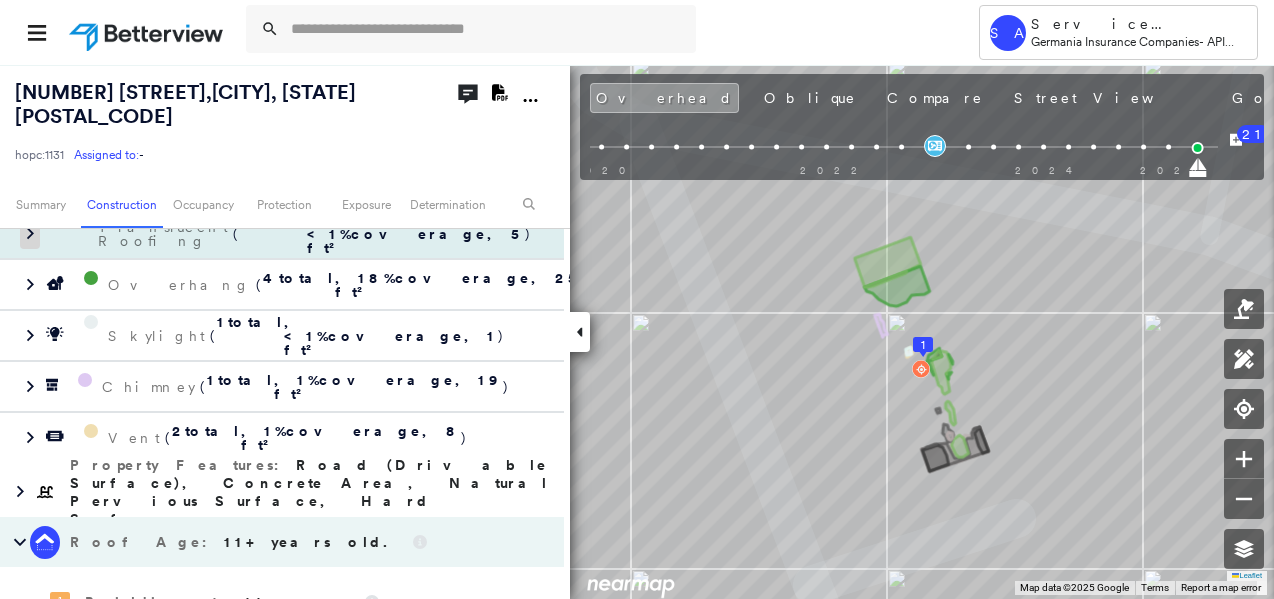 scroll, scrollTop: 480, scrollLeft: 0, axis: vertical 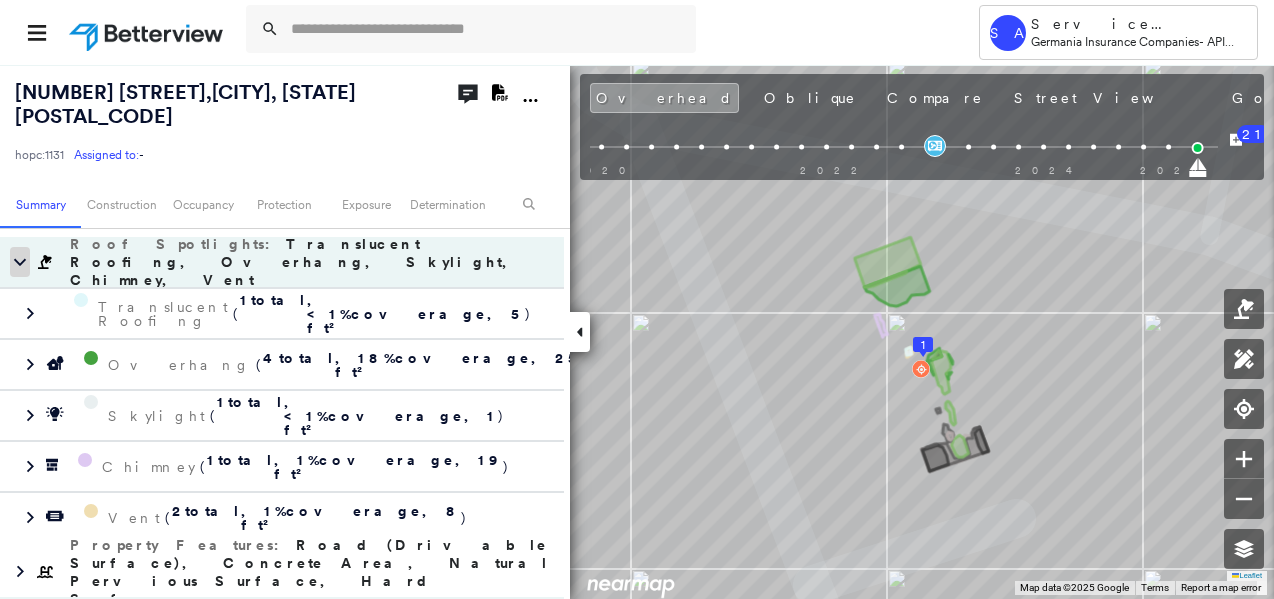 click 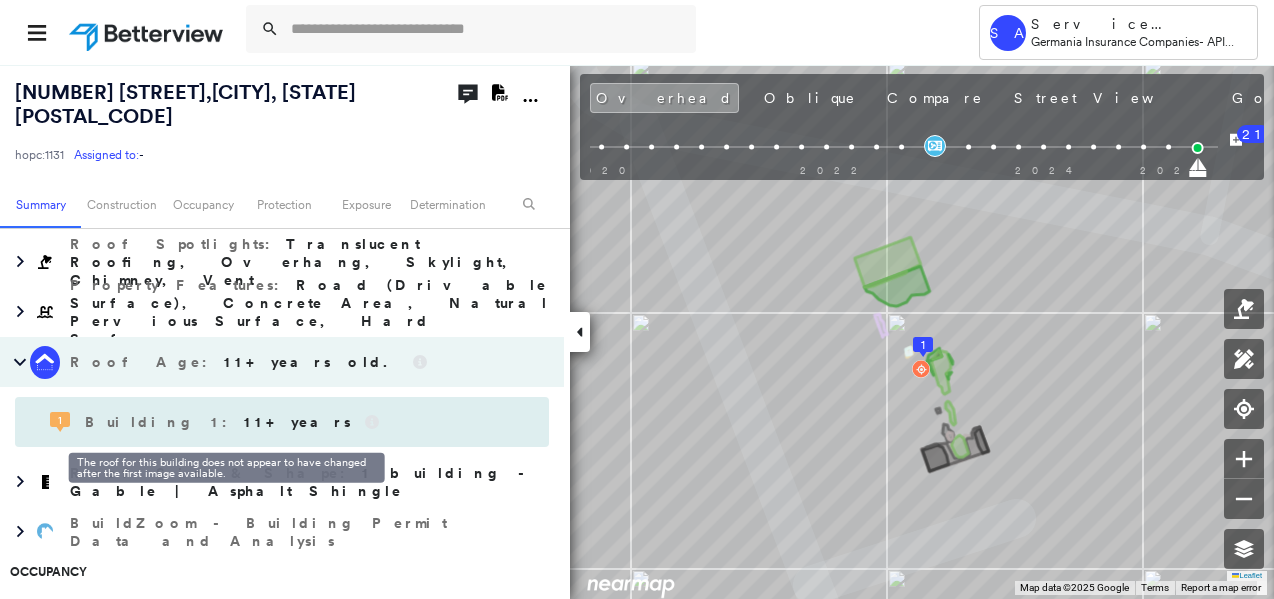 click 